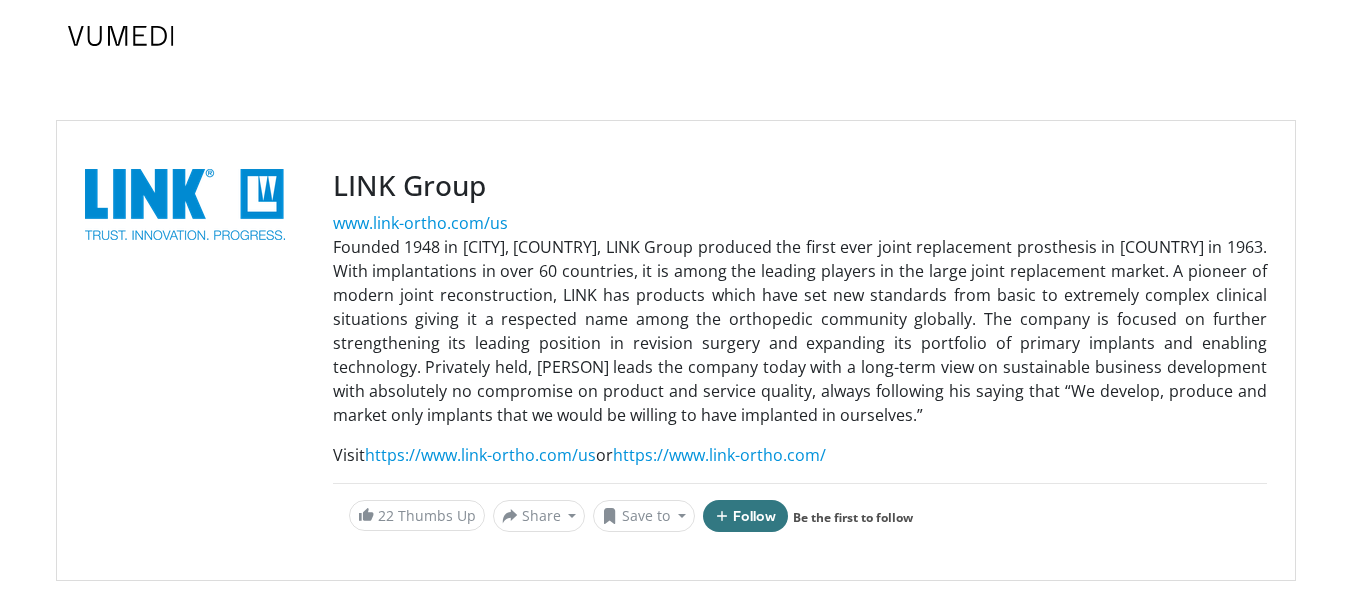 scroll, scrollTop: 0, scrollLeft: 0, axis: both 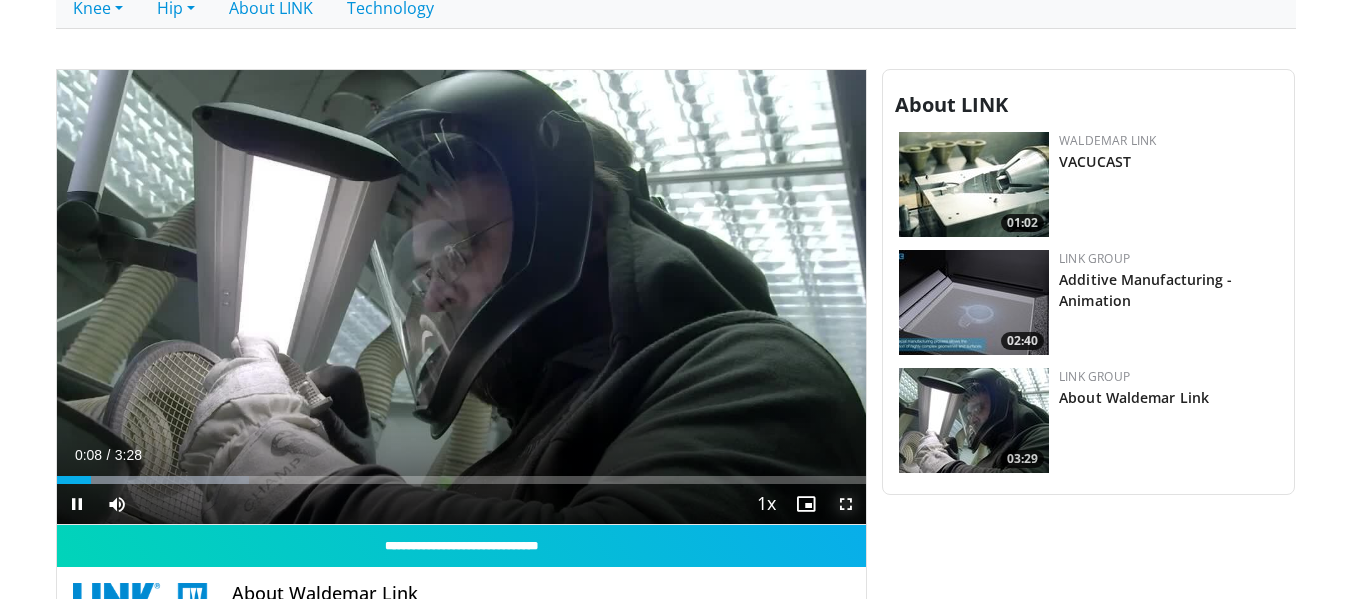 click at bounding box center [846, 504] 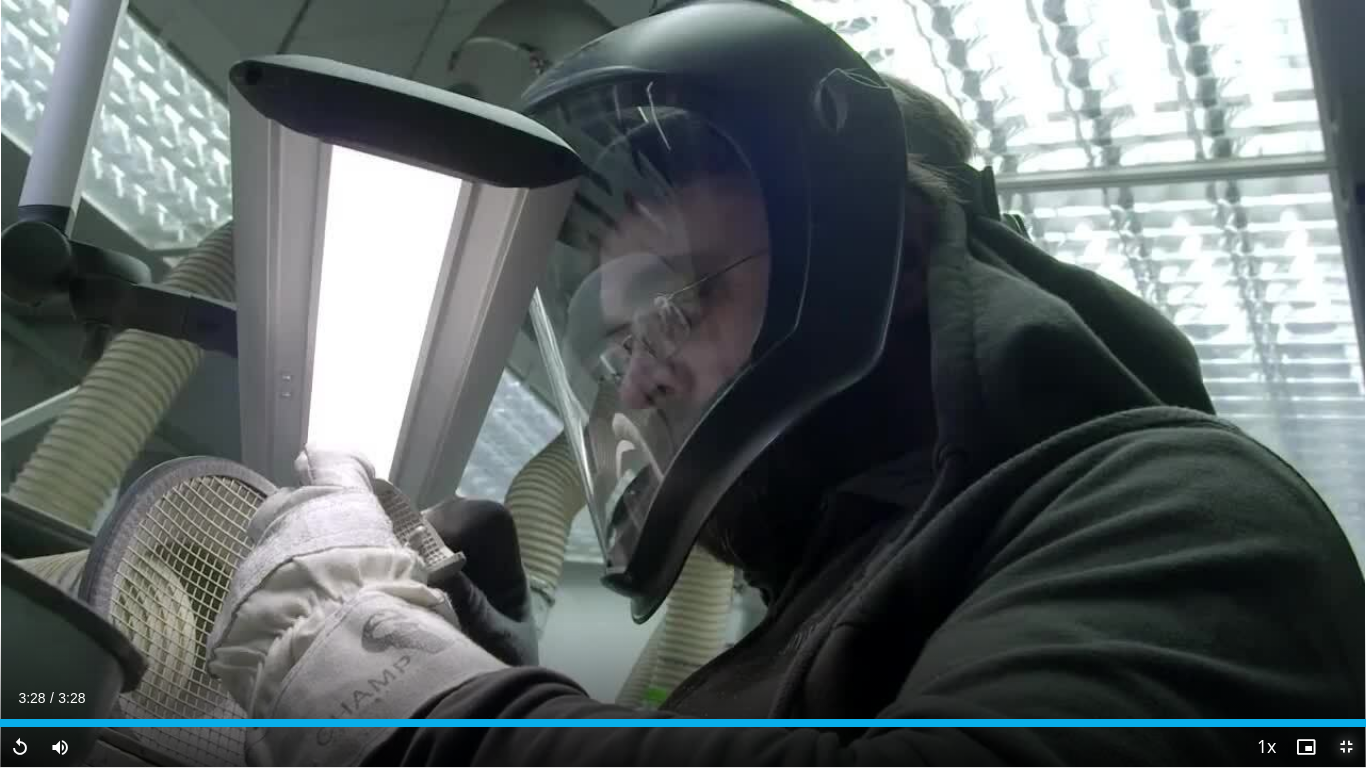 click at bounding box center [1346, 747] 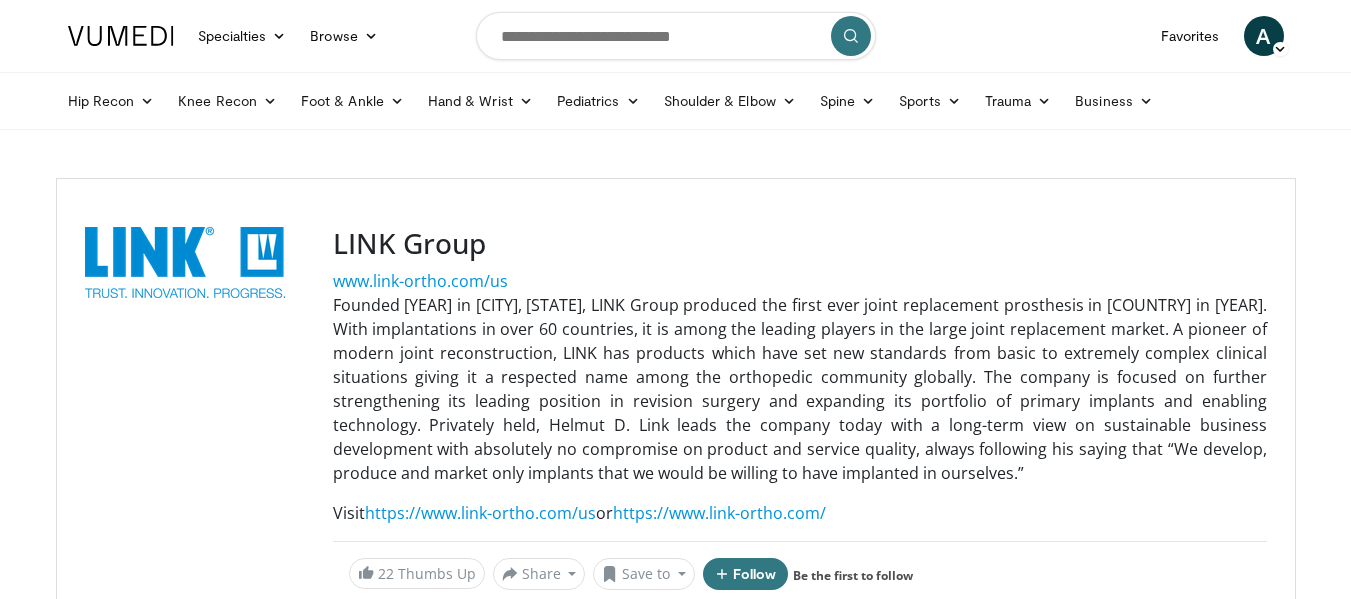 scroll, scrollTop: 0, scrollLeft: 0, axis: both 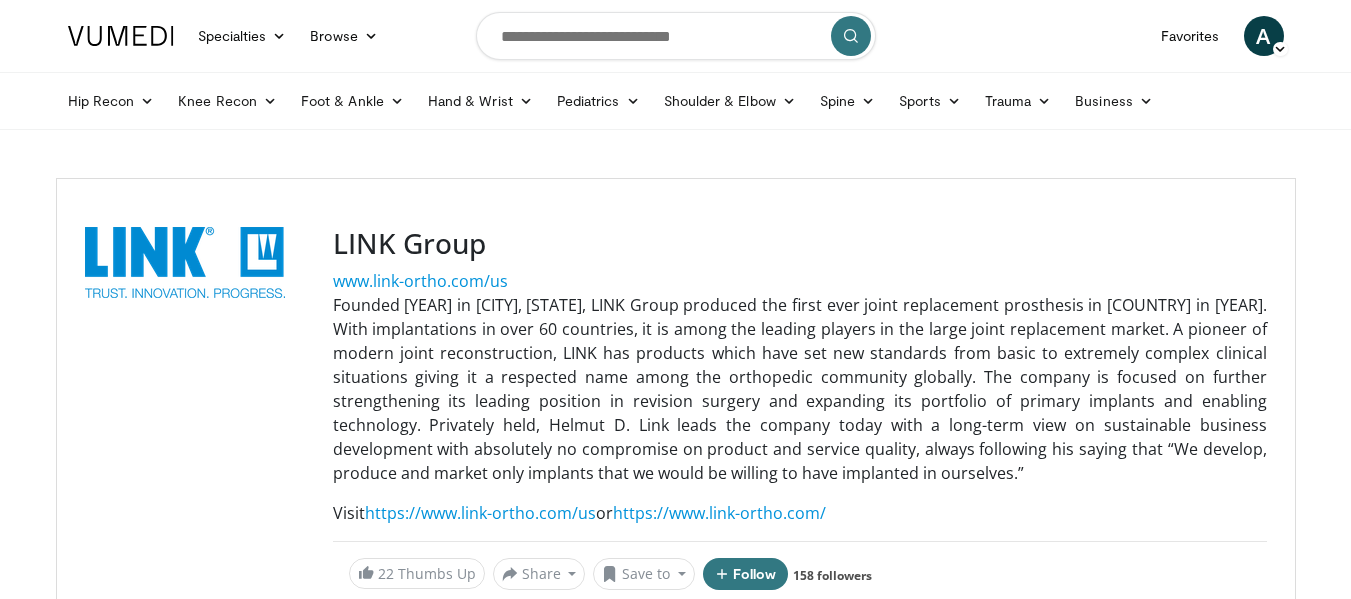 click at bounding box center (197, 408) 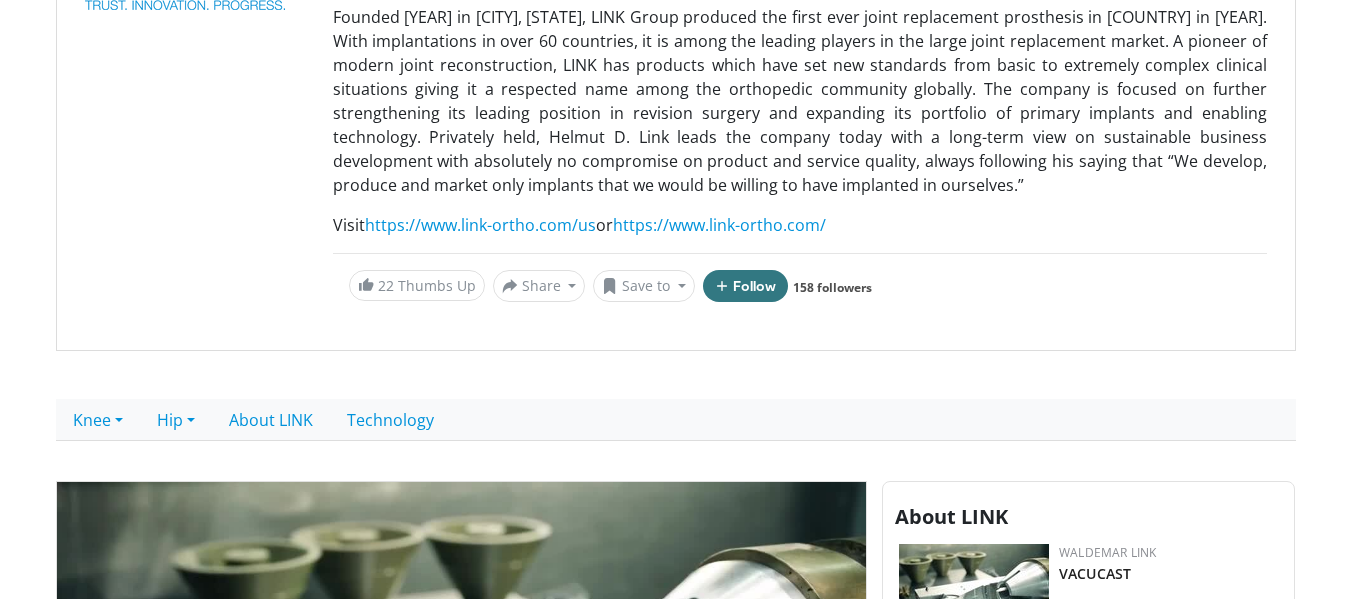 scroll, scrollTop: 400, scrollLeft: 0, axis: vertical 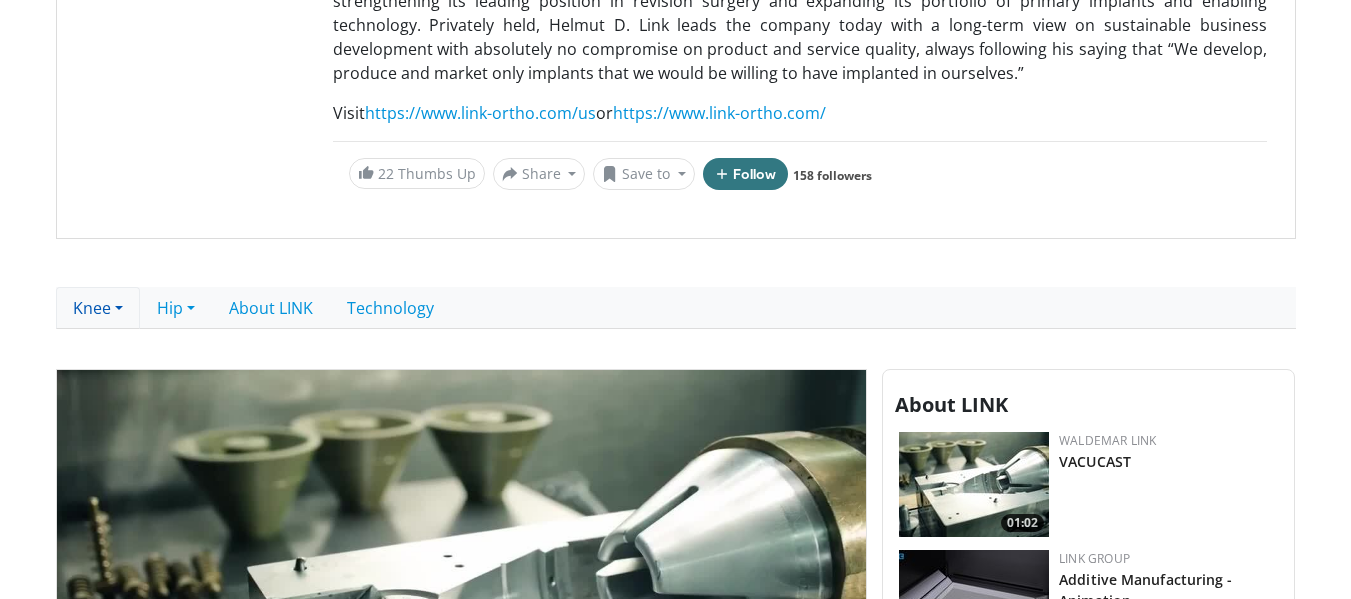 click on "Knee" at bounding box center (98, 308) 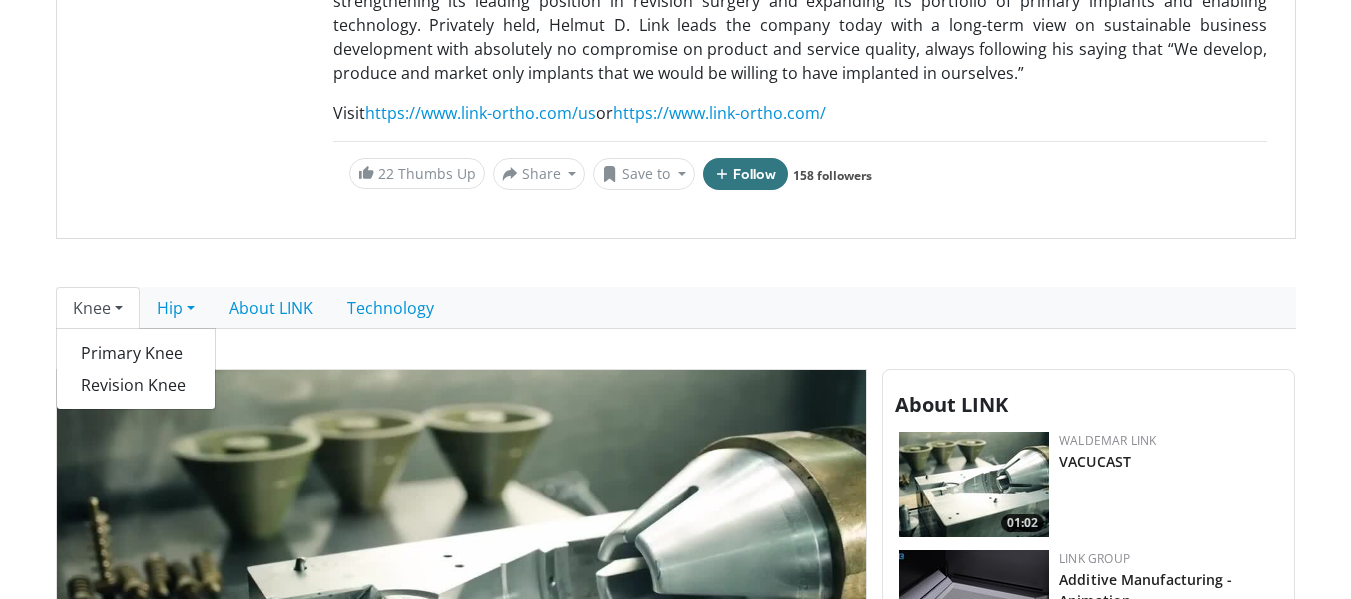click on "Knee" at bounding box center (98, 308) 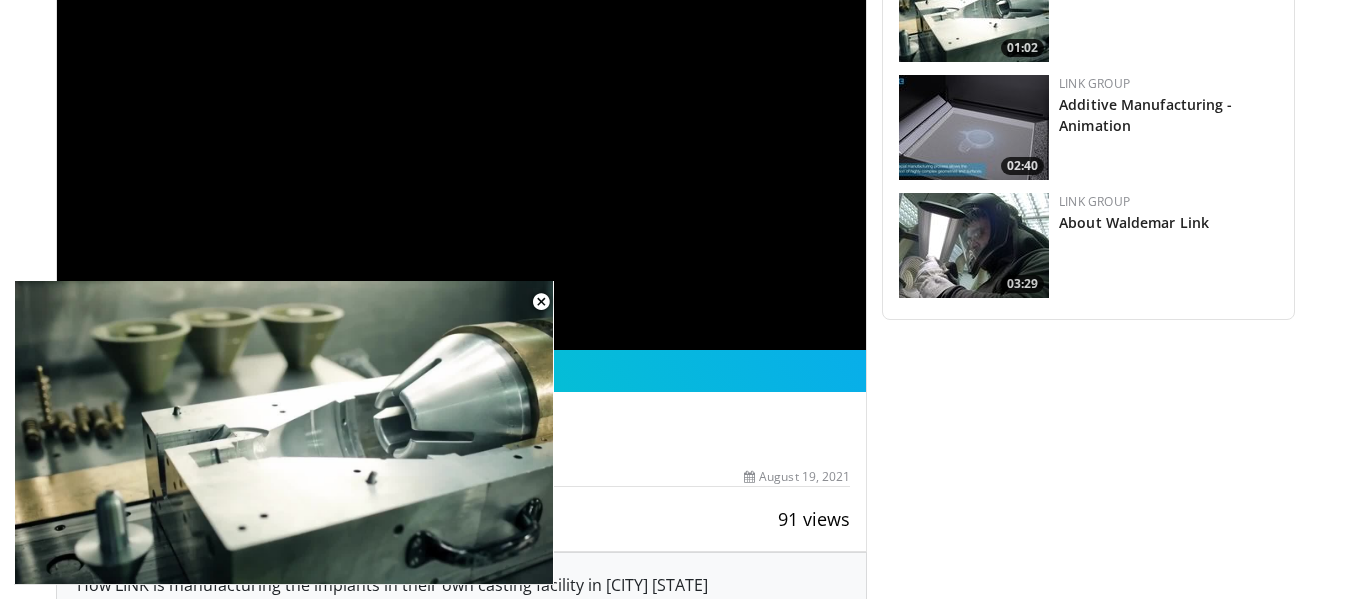 scroll, scrollTop: 900, scrollLeft: 0, axis: vertical 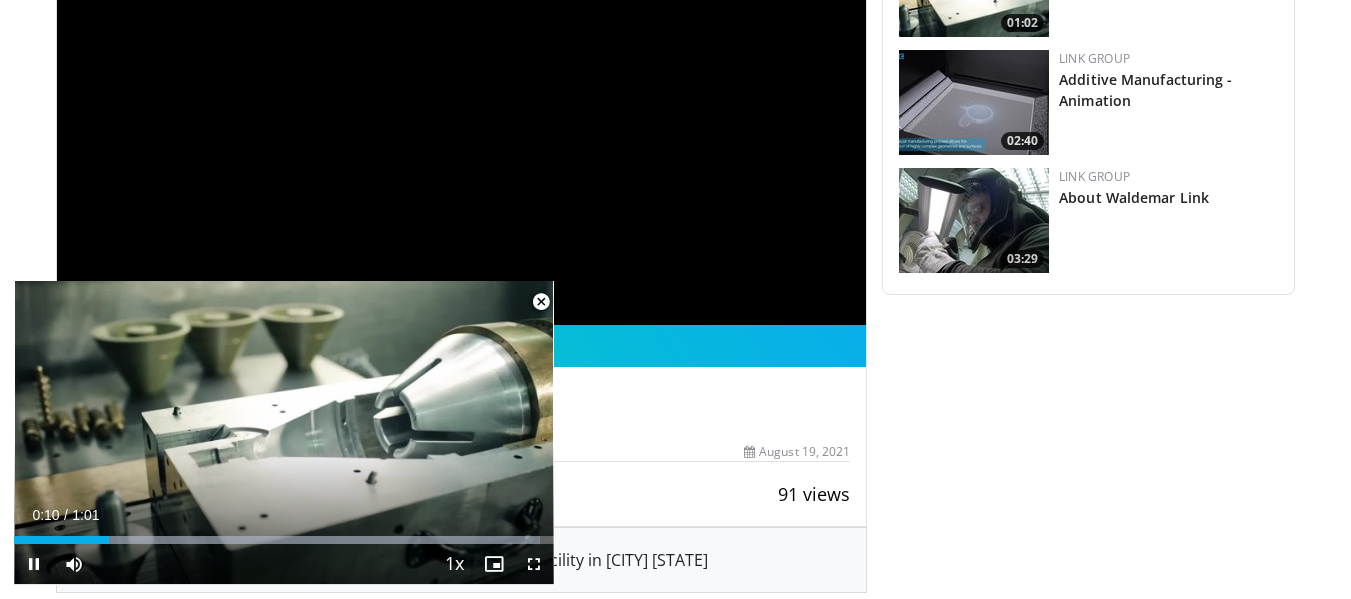 click at bounding box center (541, 302) 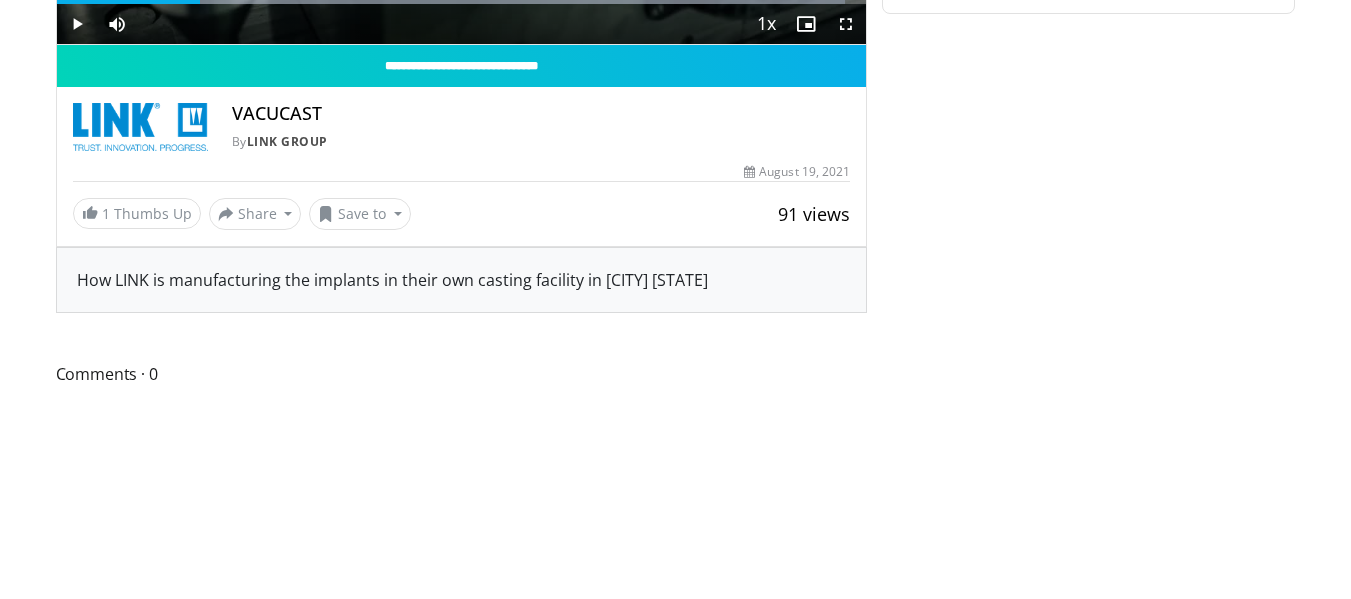 scroll, scrollTop: 1200, scrollLeft: 0, axis: vertical 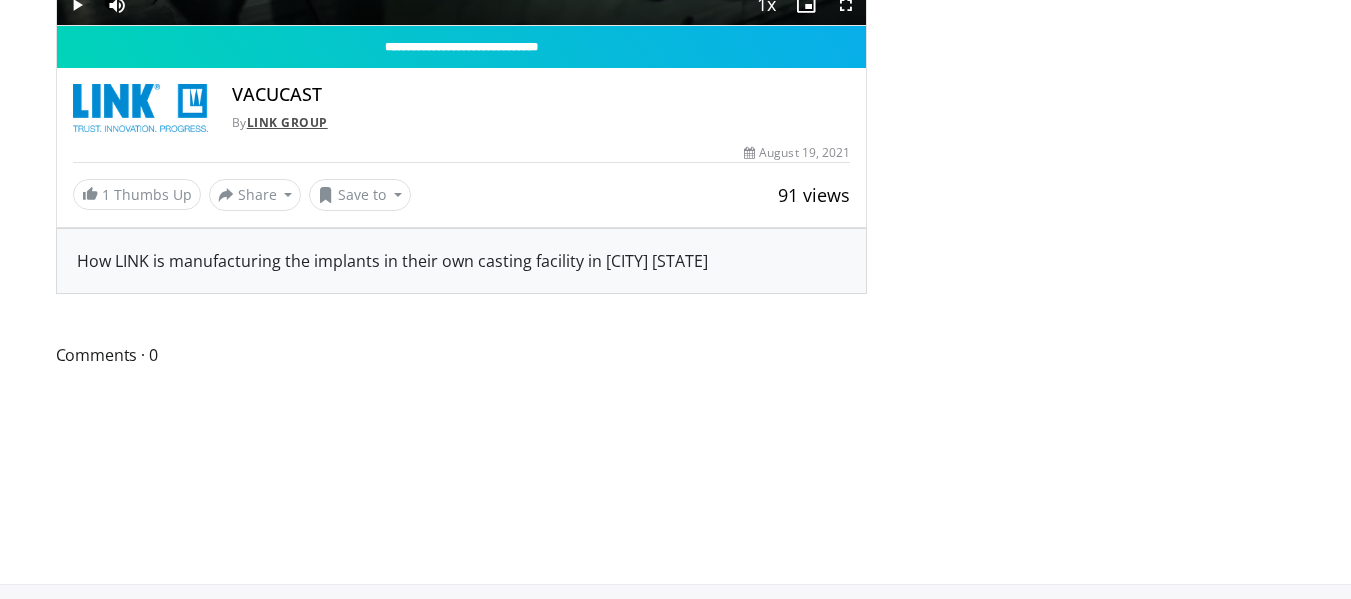click on "LINK Group" at bounding box center [287, 122] 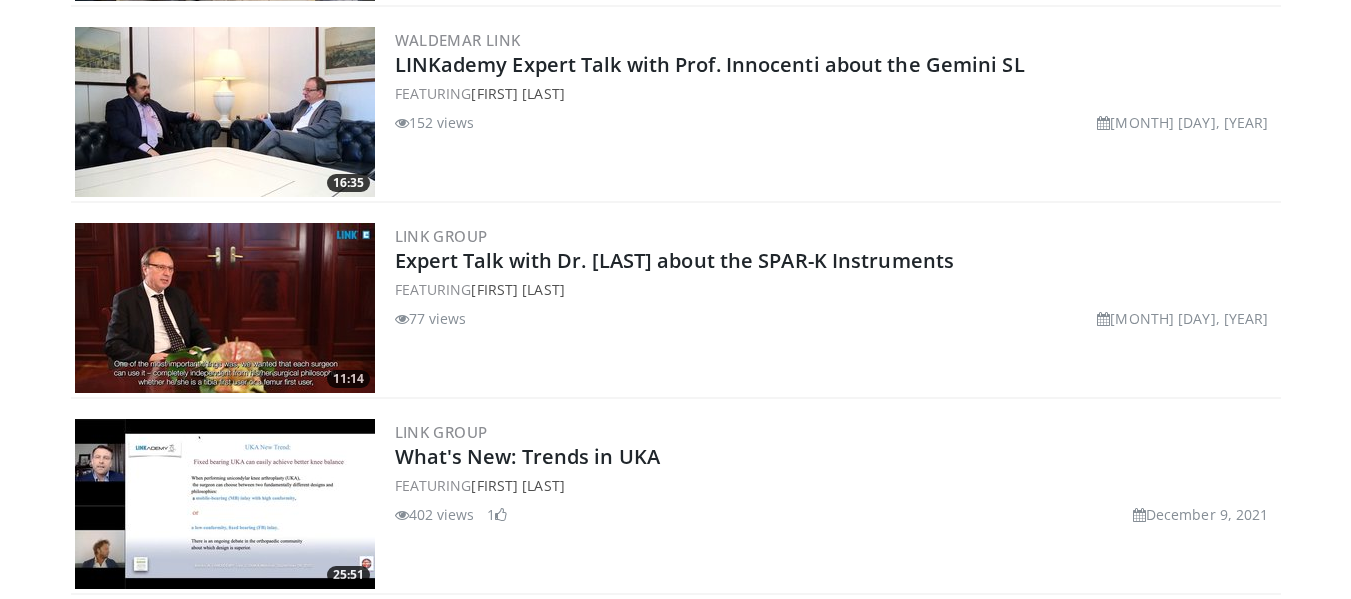 scroll, scrollTop: 3910, scrollLeft: 0, axis: vertical 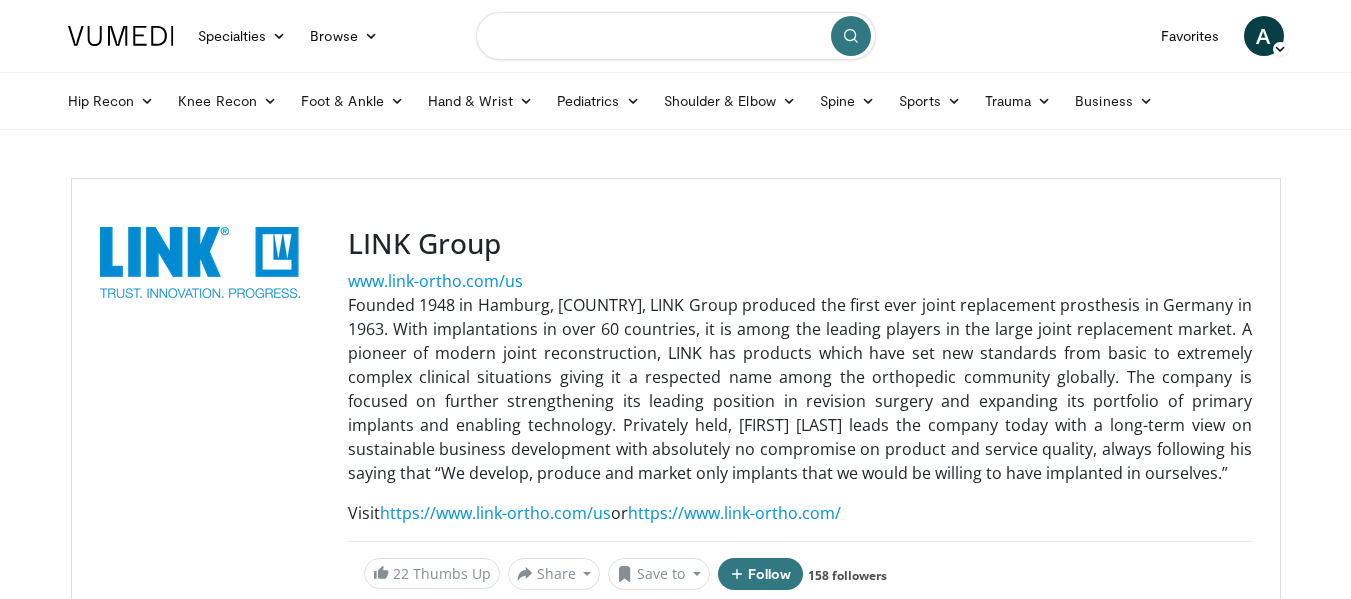 click at bounding box center (676, 36) 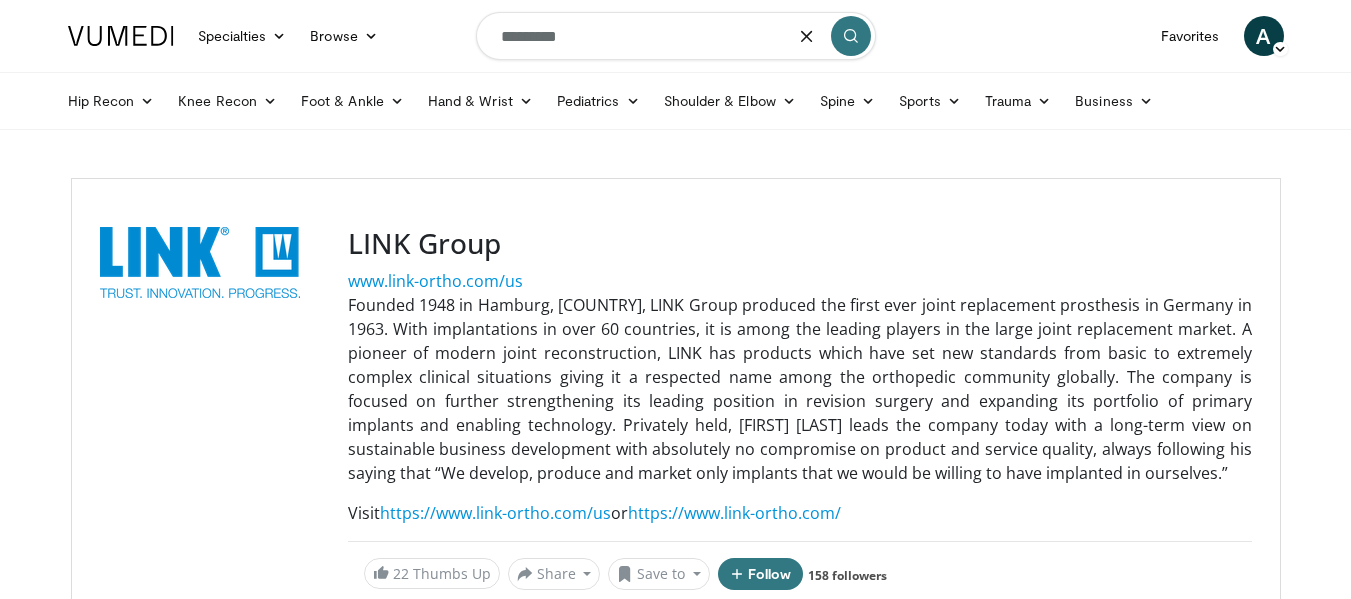 type on "*********" 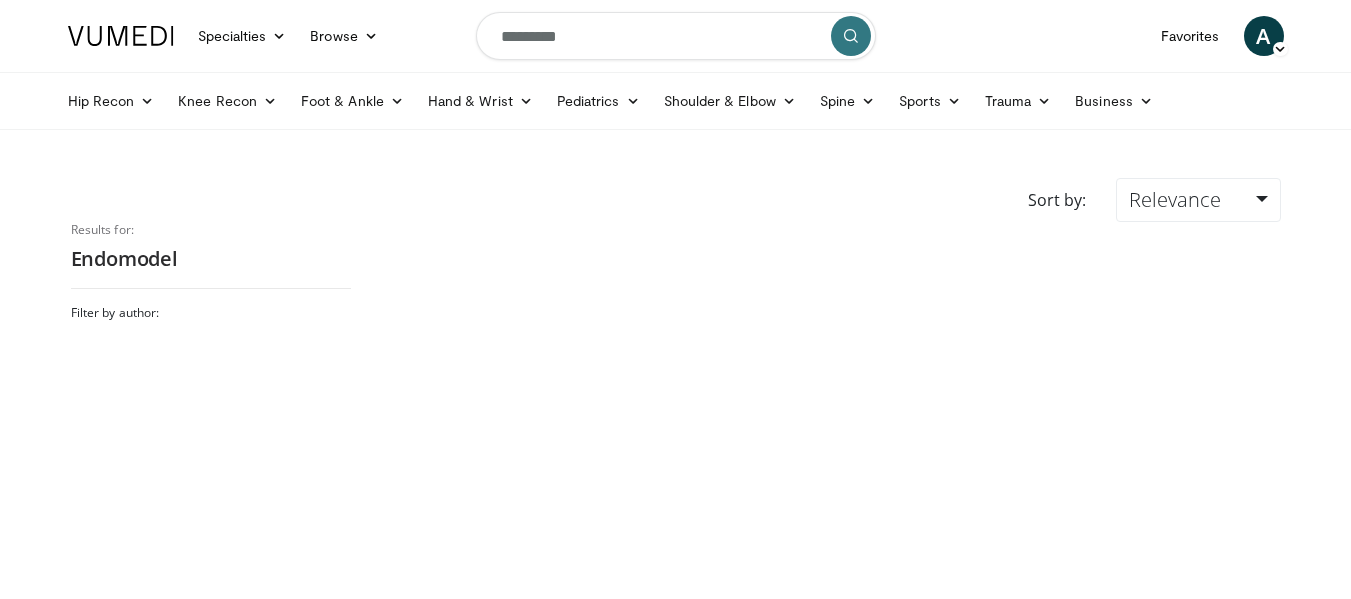 scroll, scrollTop: 0, scrollLeft: 0, axis: both 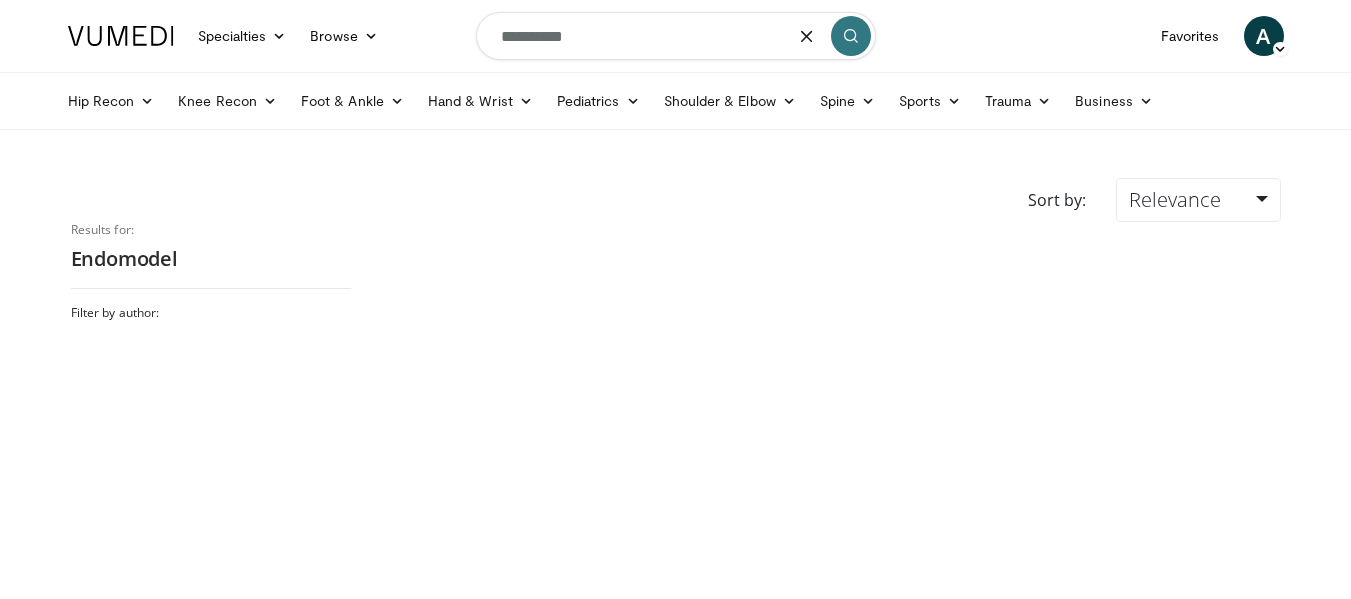 type on "**********" 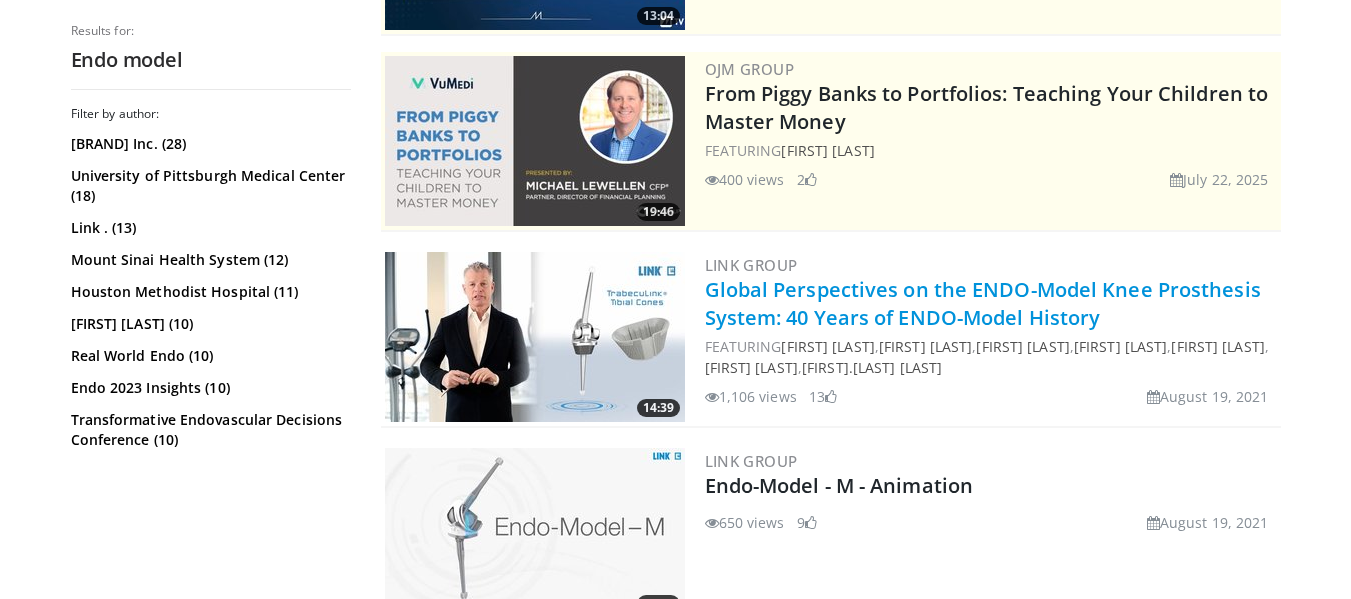scroll, scrollTop: 400, scrollLeft: 0, axis: vertical 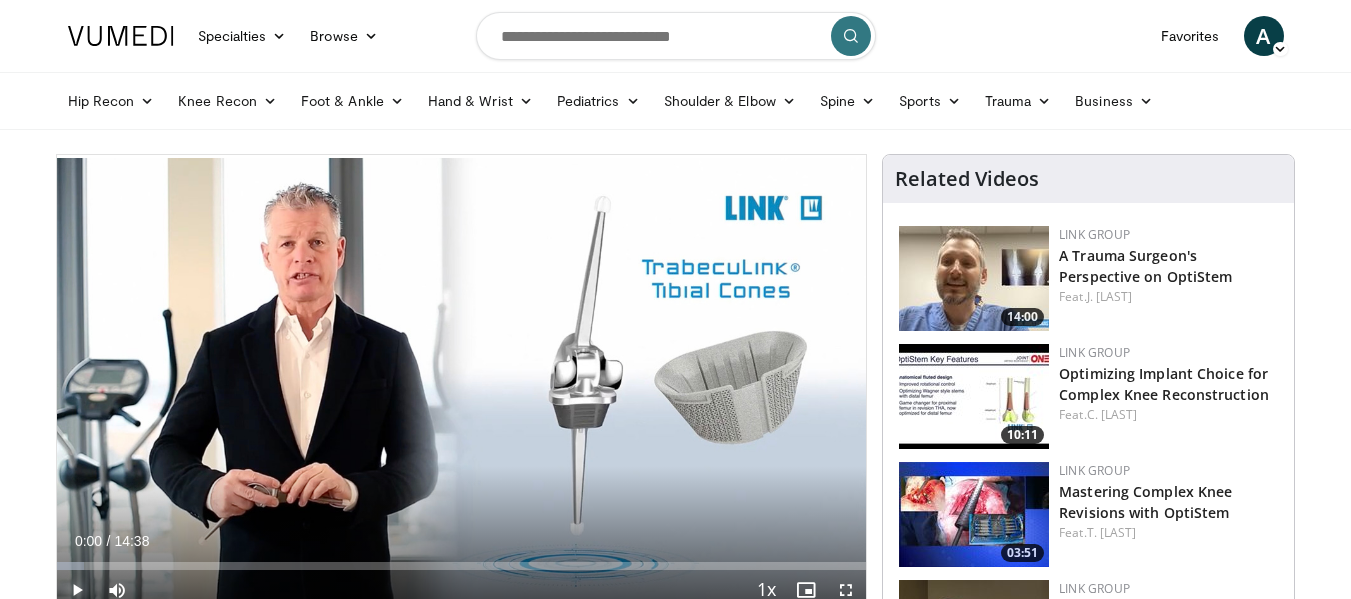 click at bounding box center (77, 590) 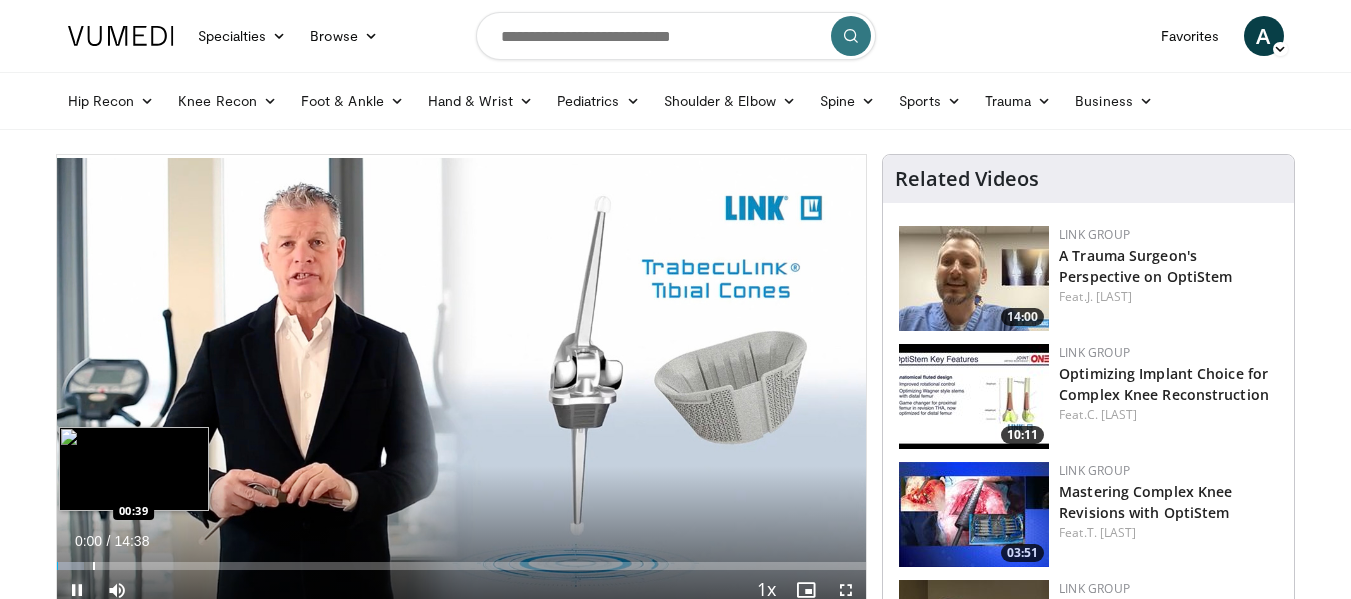 click at bounding box center (94, 566) 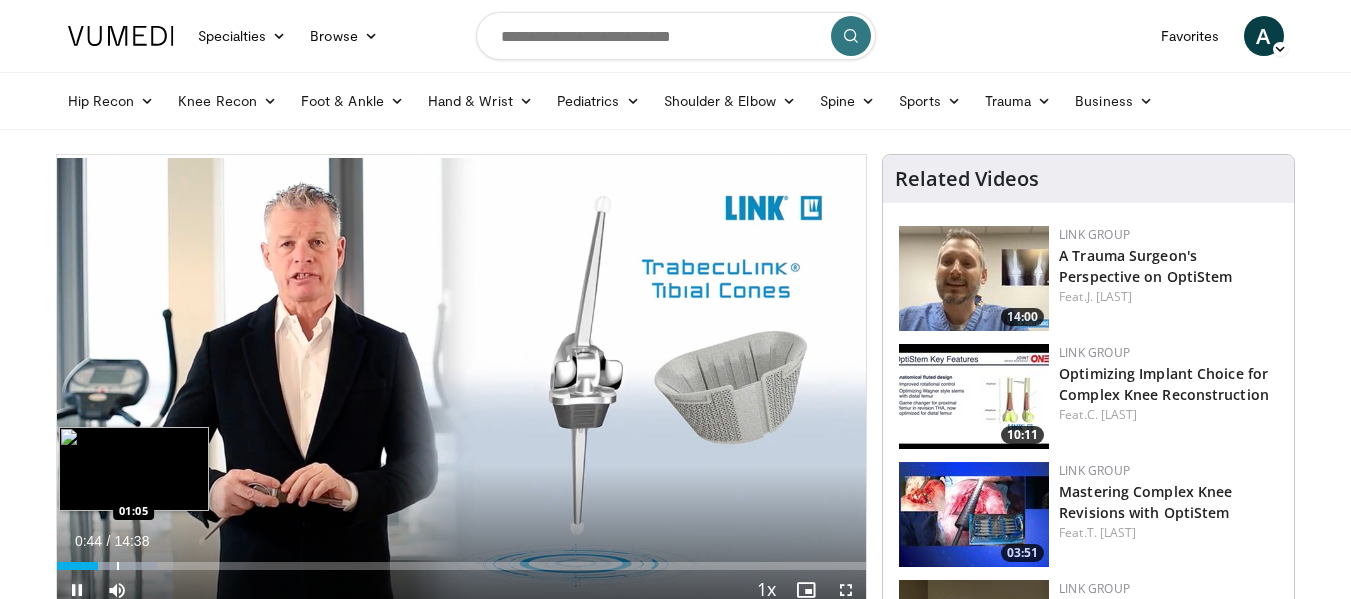 click on "Loaded :  12.41% 00:45 01:05" at bounding box center [462, 560] 